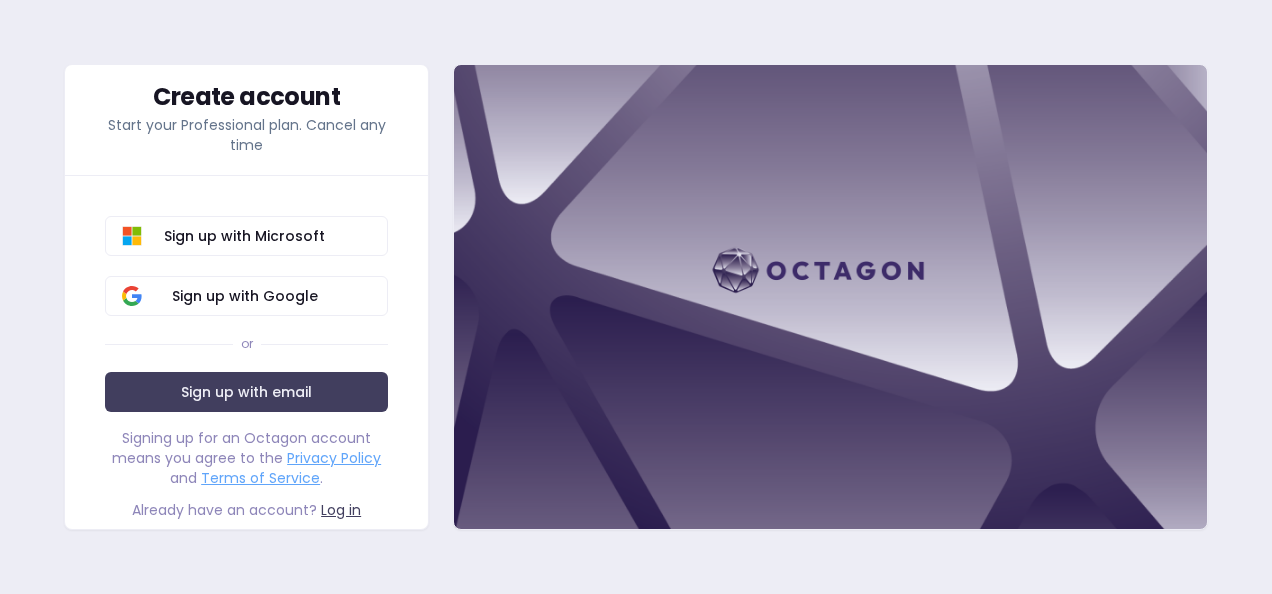 scroll, scrollTop: 0, scrollLeft: 0, axis: both 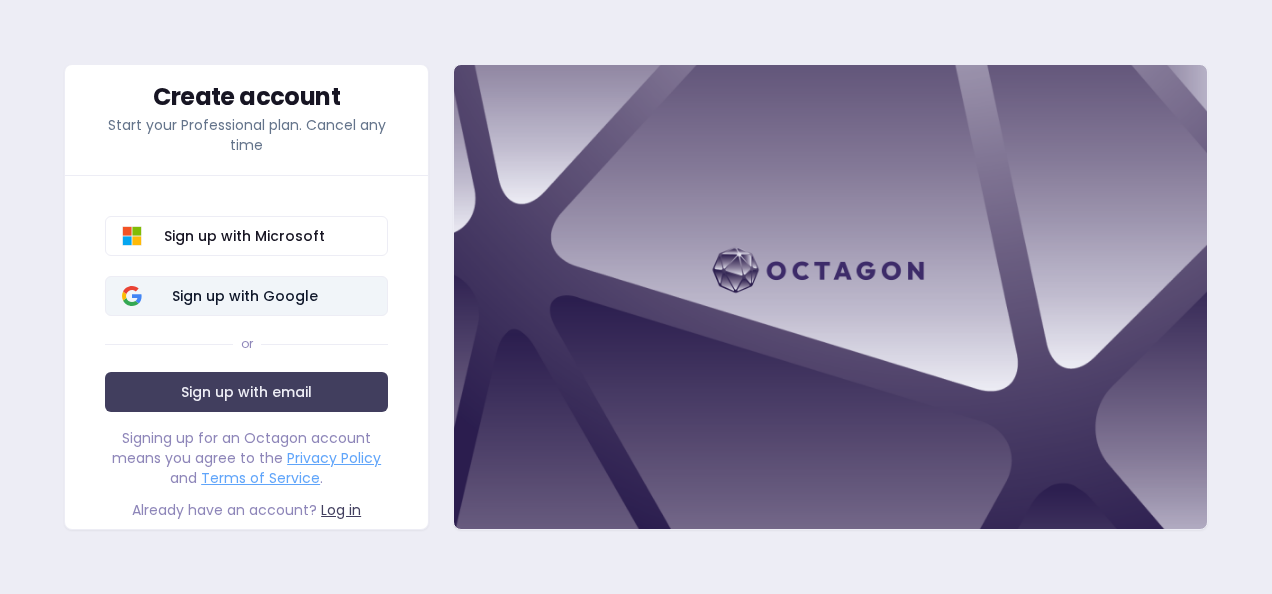 click on "Sign up with Google" at bounding box center (244, 296) 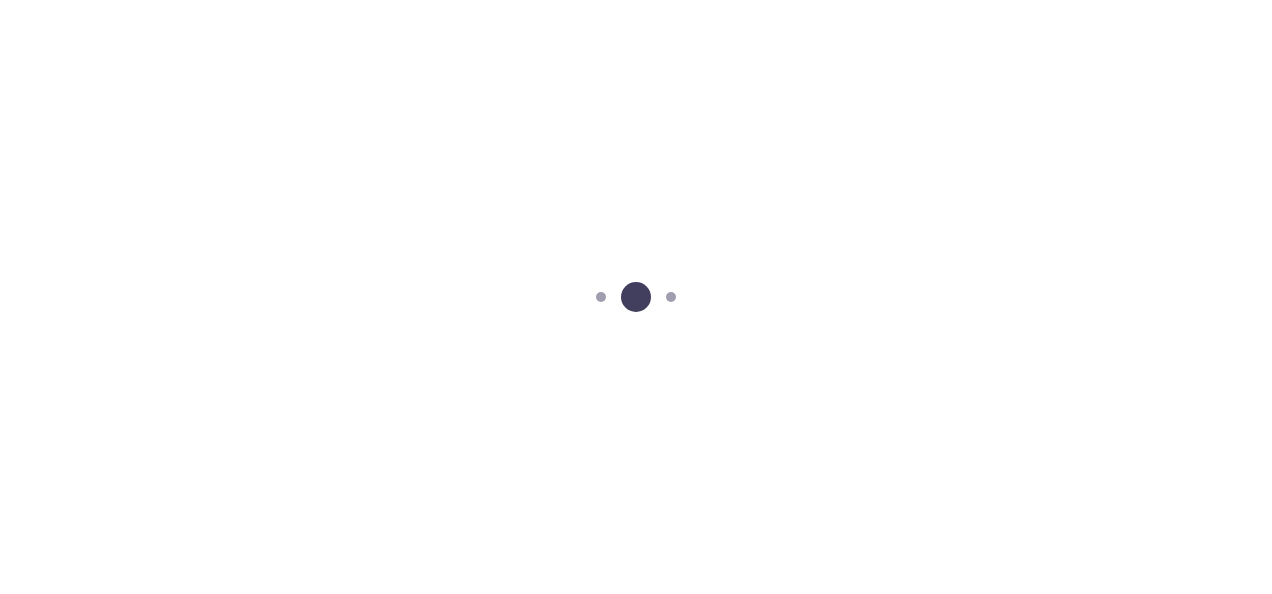 scroll, scrollTop: 0, scrollLeft: 0, axis: both 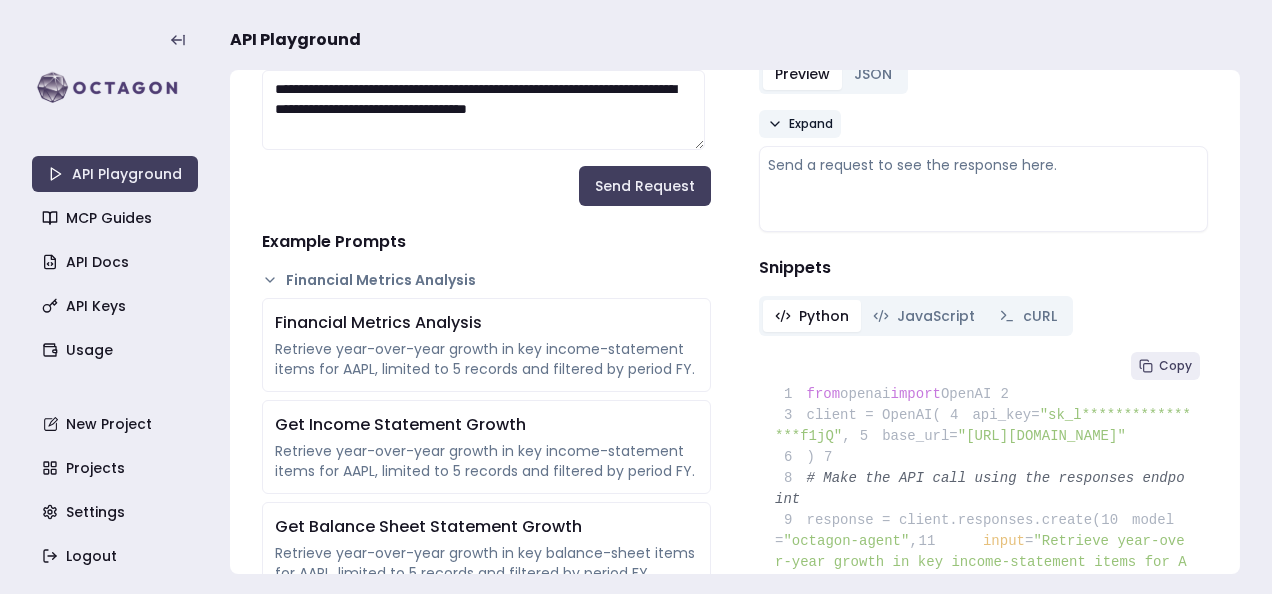 click 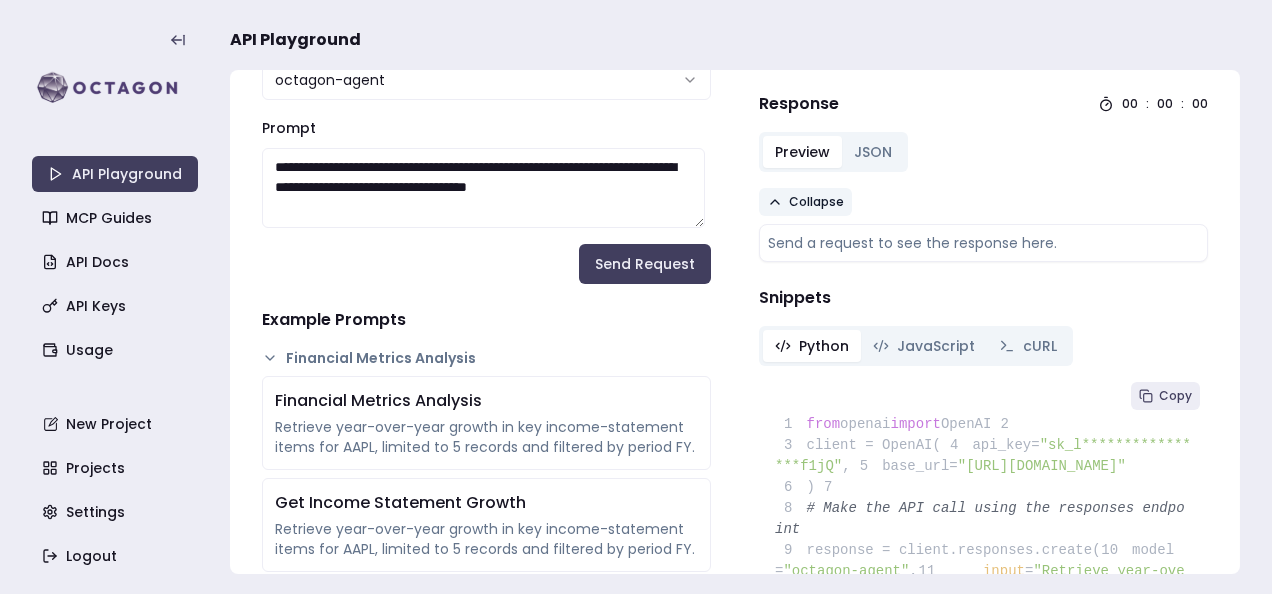 scroll, scrollTop: 0, scrollLeft: 0, axis: both 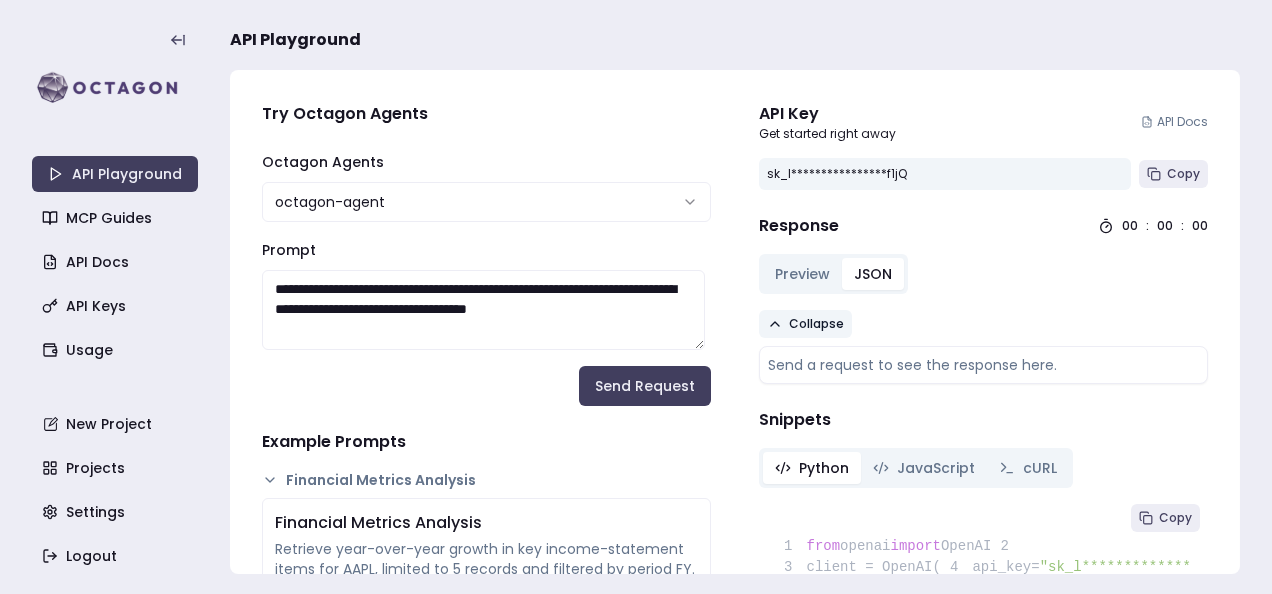 click on "JSON" at bounding box center (873, 274) 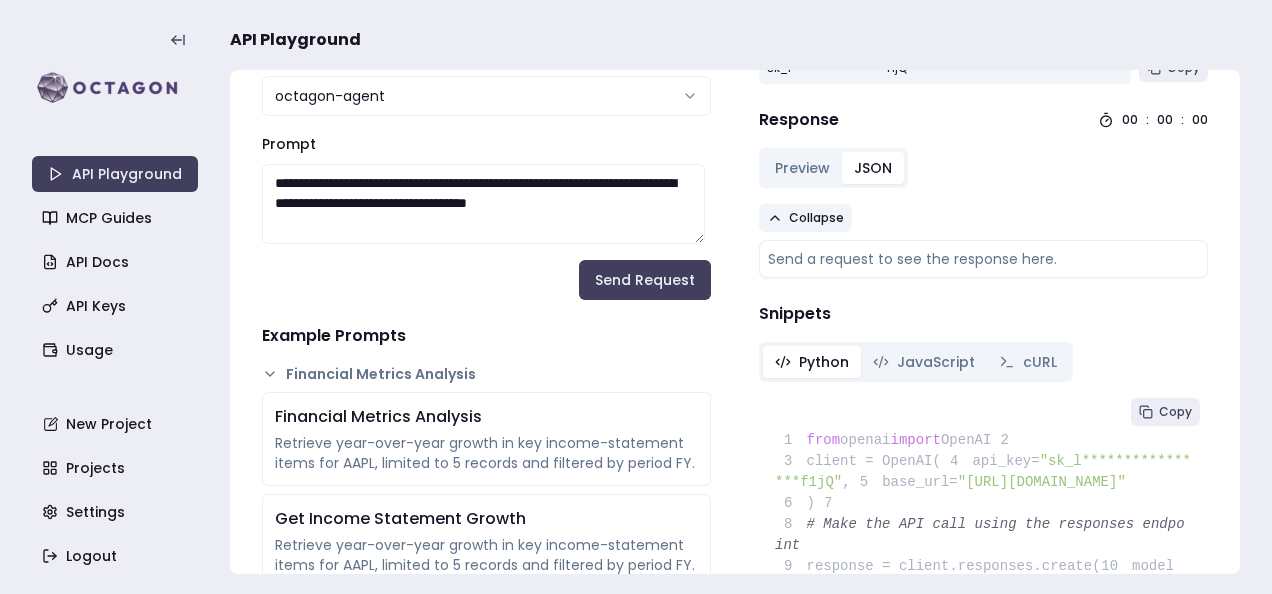 scroll, scrollTop: 100, scrollLeft: 0, axis: vertical 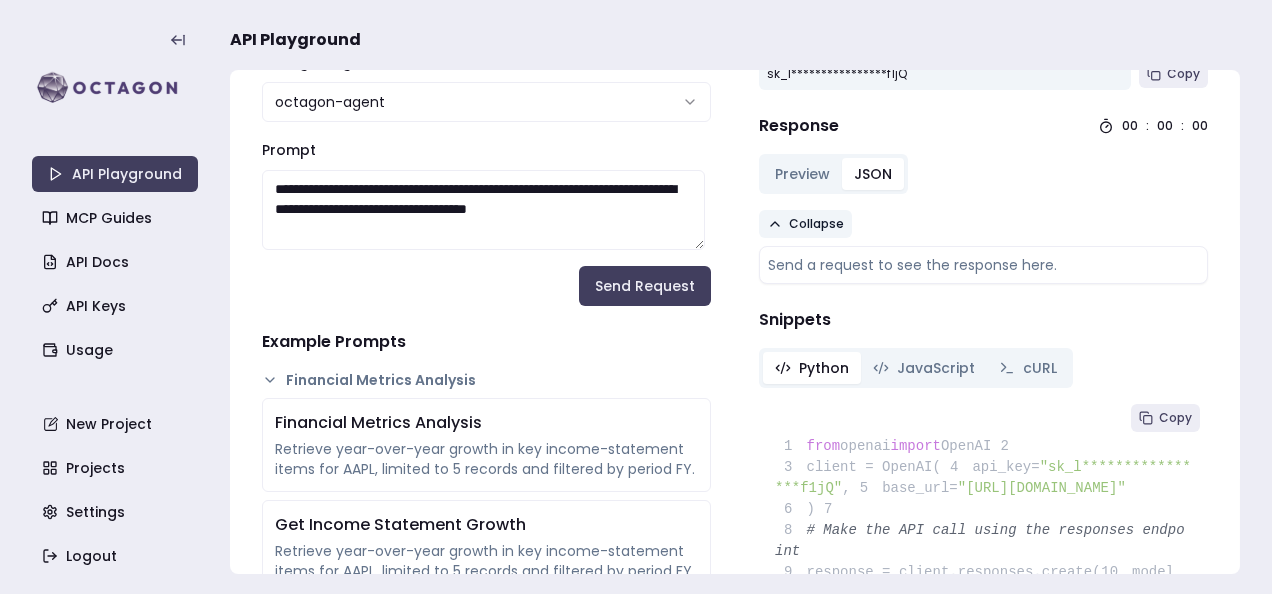 click on "Preview" at bounding box center [802, 174] 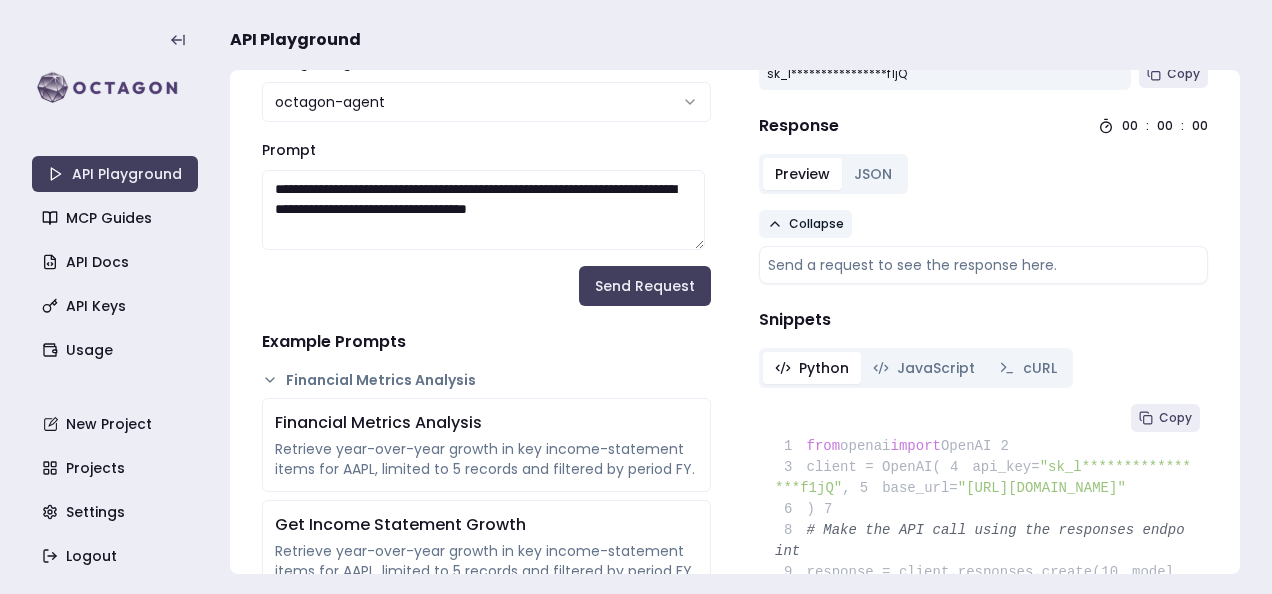 click on "**********" at bounding box center (483, 210) 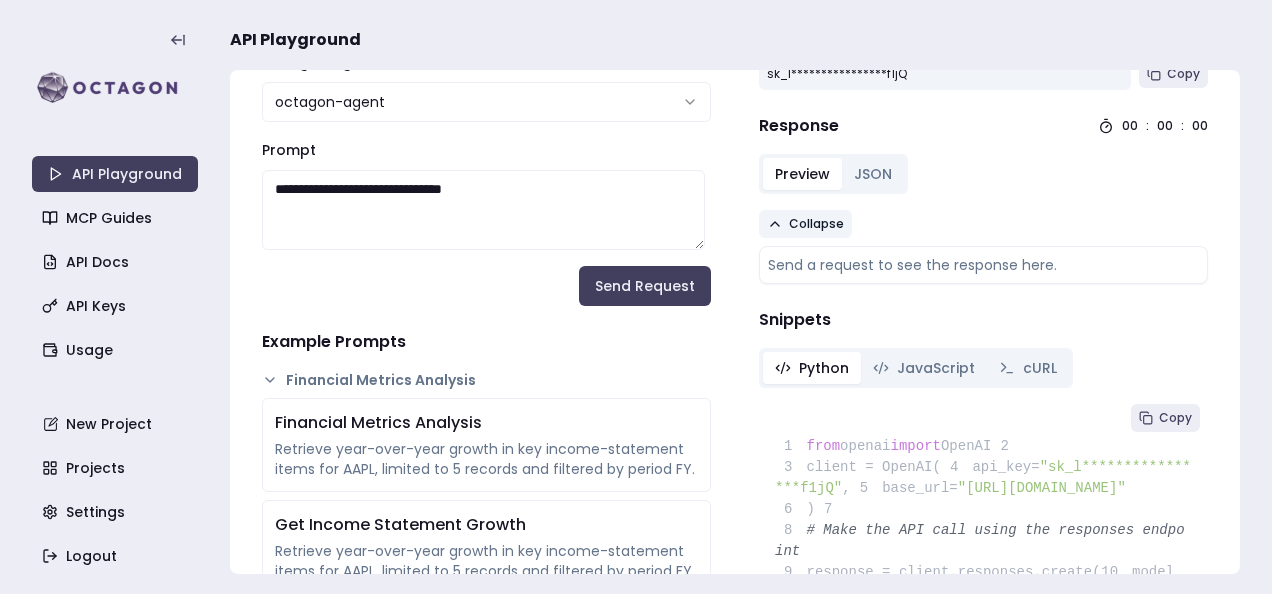 paste on "**********" 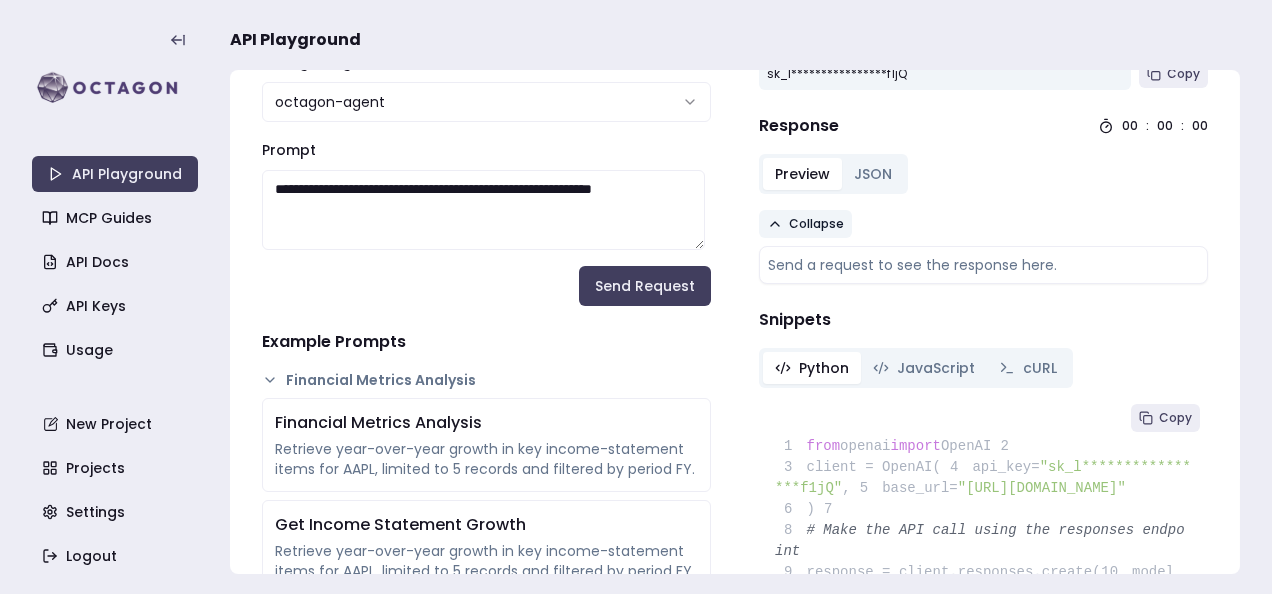 drag, startPoint x: 502, startPoint y: 185, endPoint x: 348, endPoint y: 200, distance: 154.72879 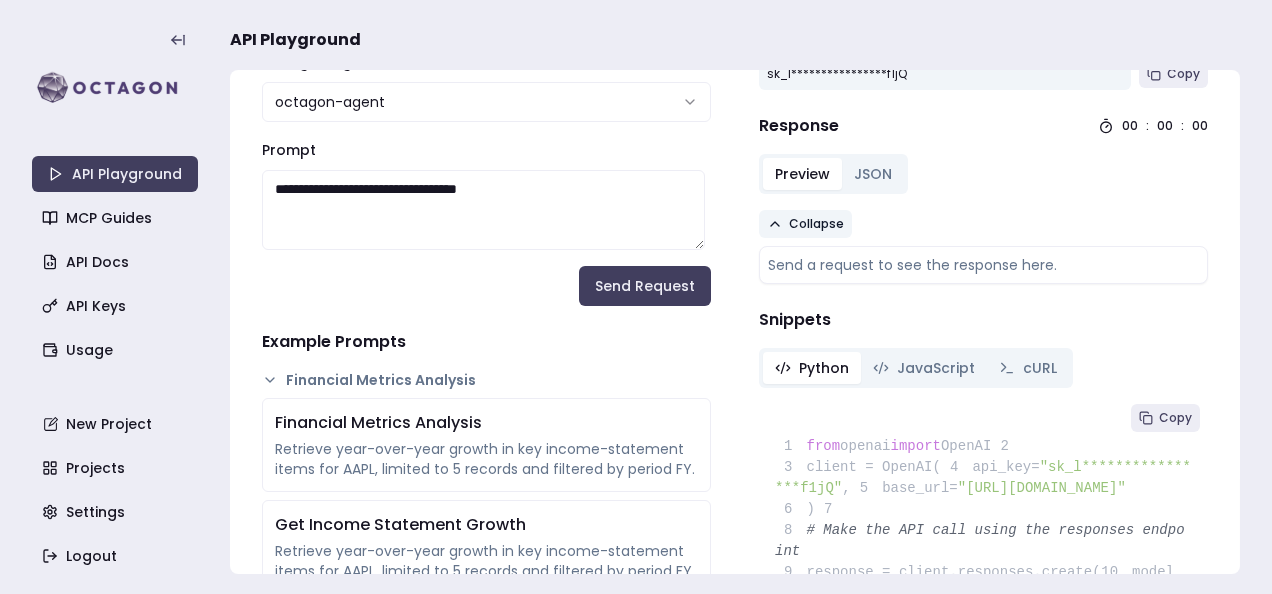 click on "**********" at bounding box center [483, 210] 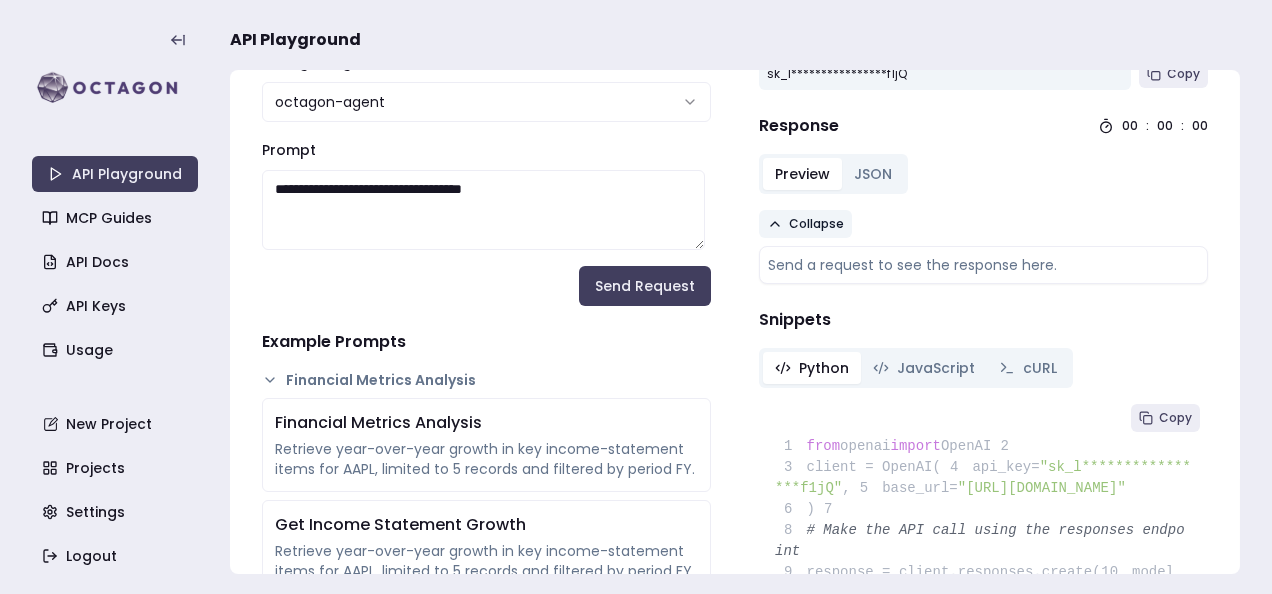 click on "**********" at bounding box center [483, 210] 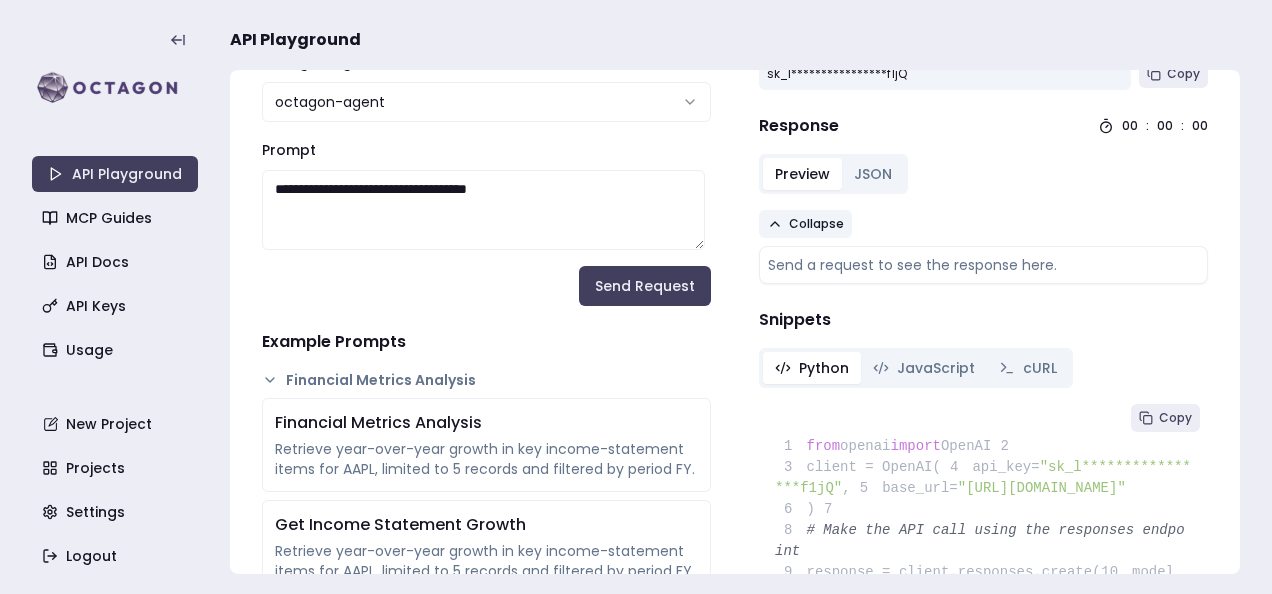 paste on "**********" 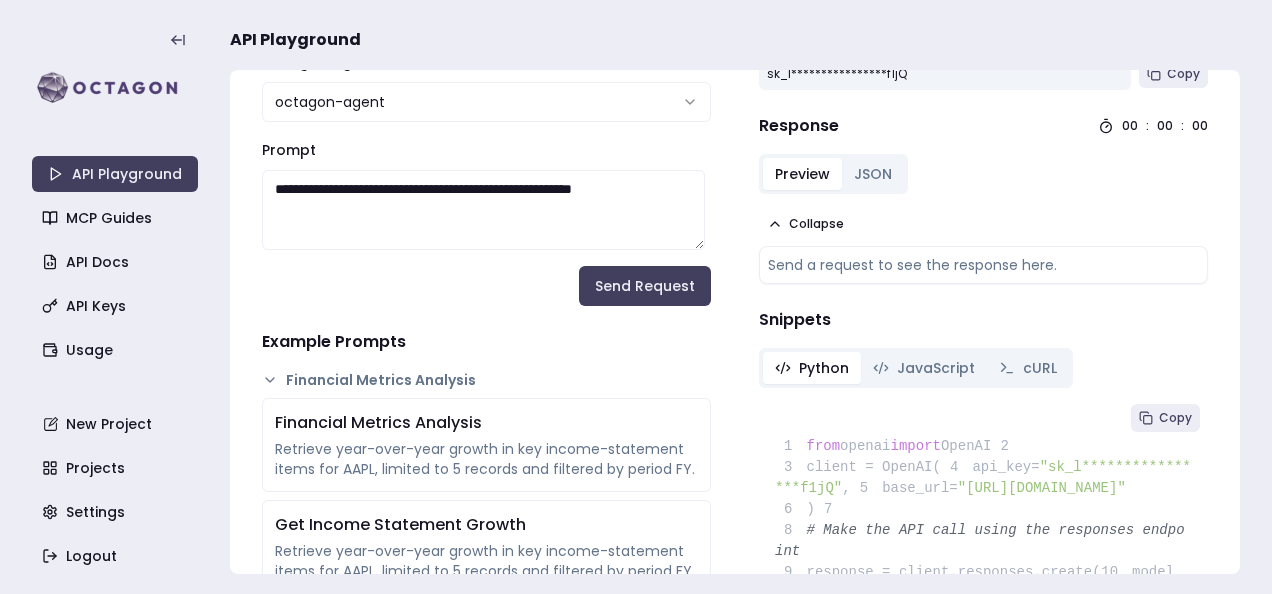 drag, startPoint x: 477, startPoint y: 186, endPoint x: 335, endPoint y: 192, distance: 142.12671 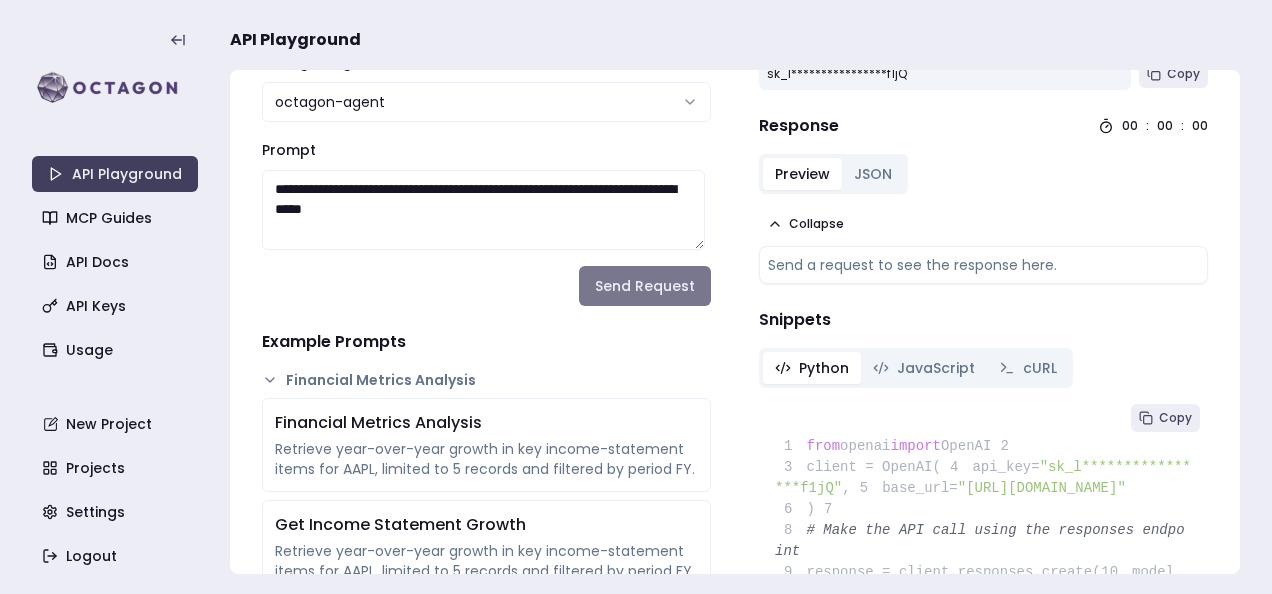 click on "Send Request" at bounding box center [645, 286] 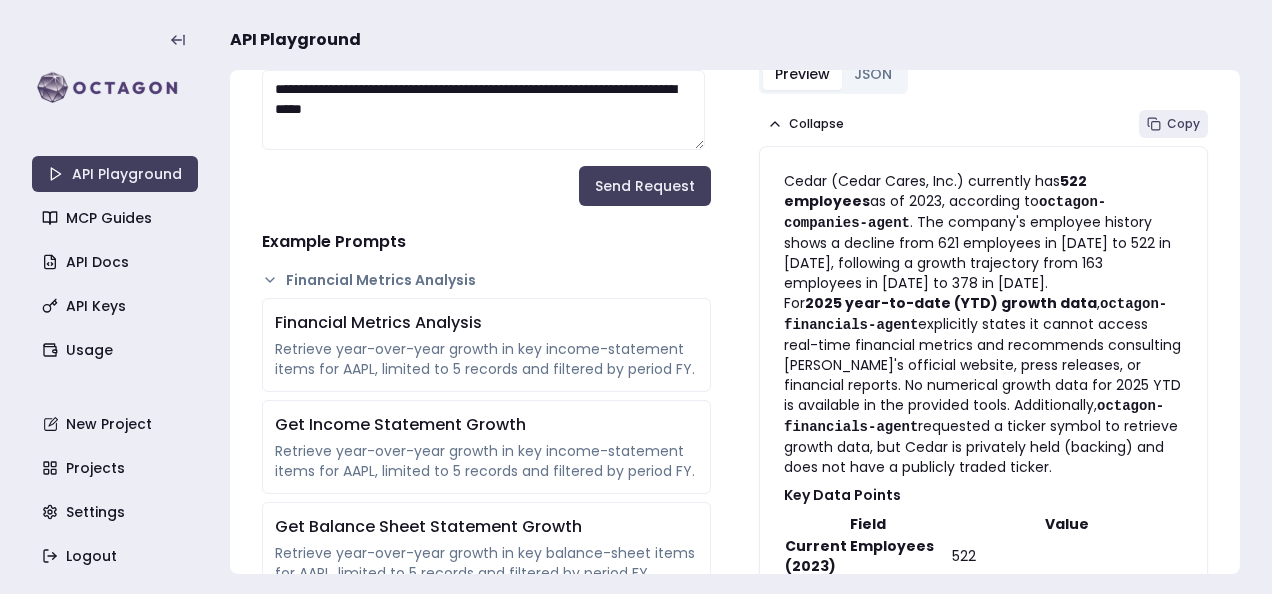 scroll, scrollTop: 0, scrollLeft: 0, axis: both 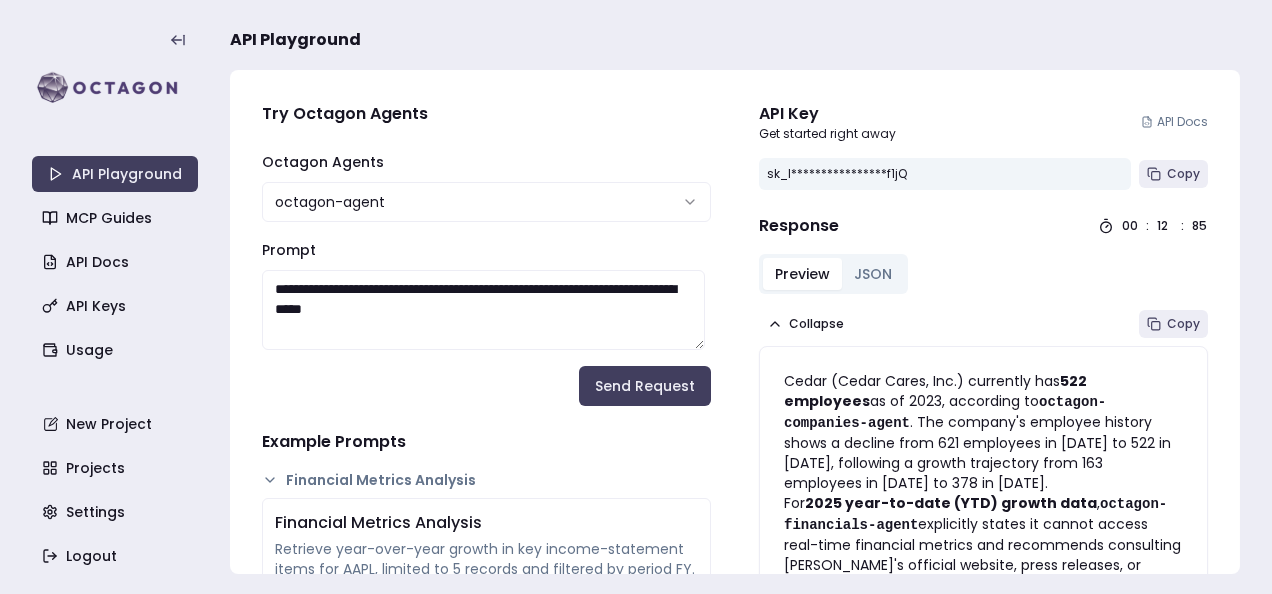 click on "**********" at bounding box center (636, 297) 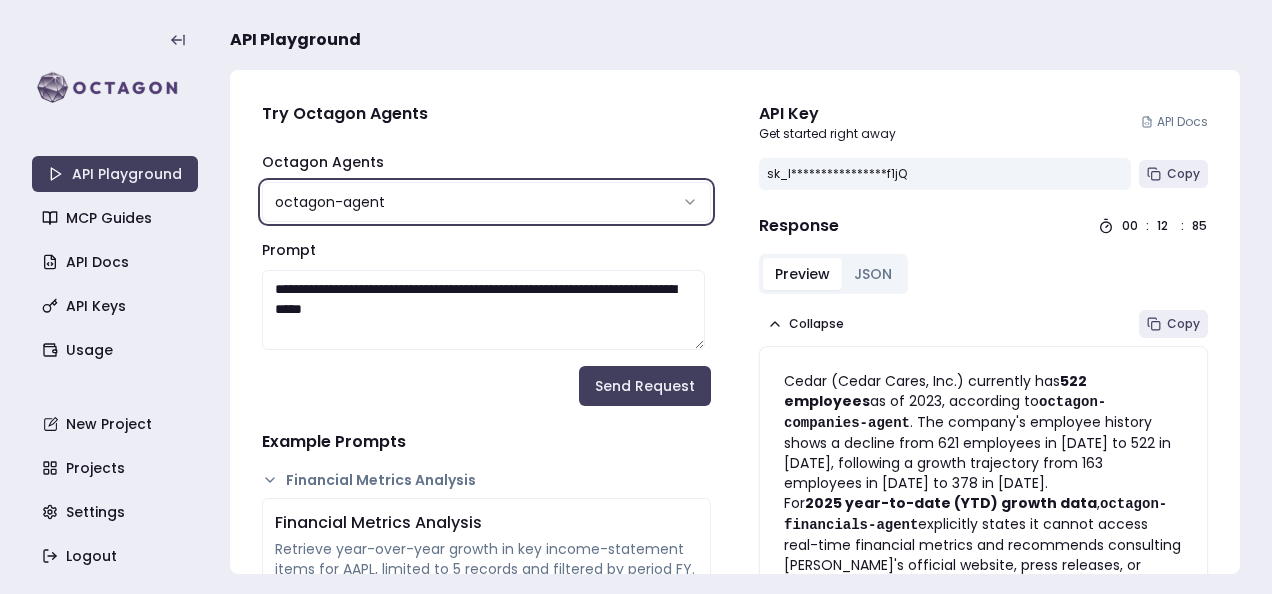 click on "**********" at bounding box center [636, 297] 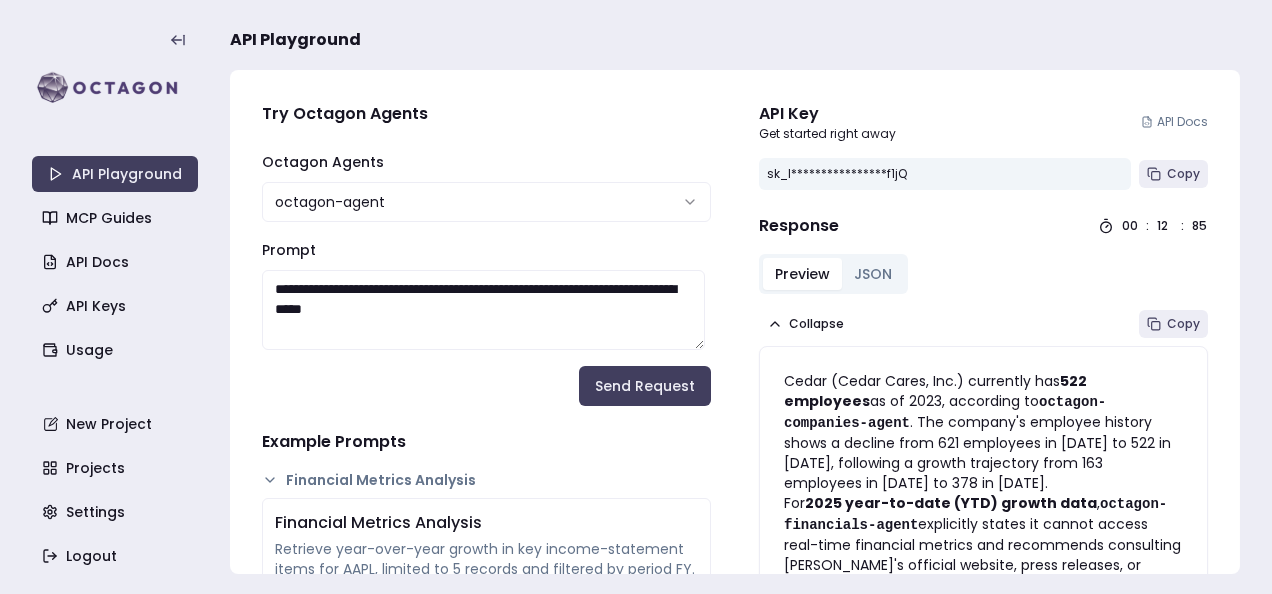 click on "**********" at bounding box center [483, 310] 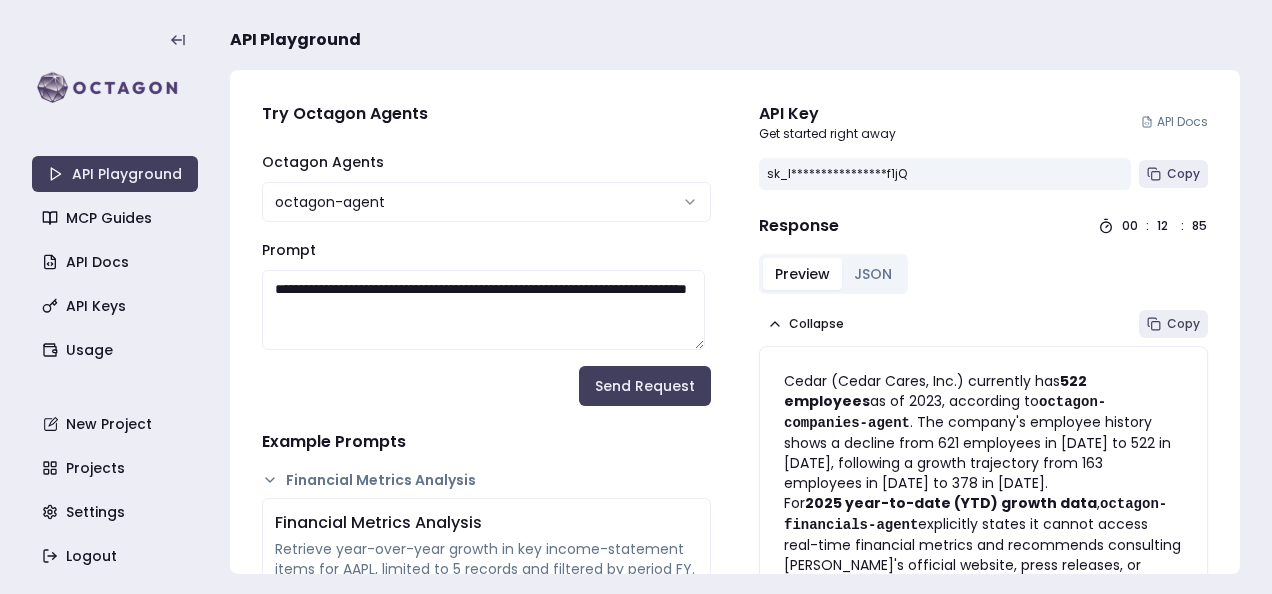 click on "**********" at bounding box center (483, 310) 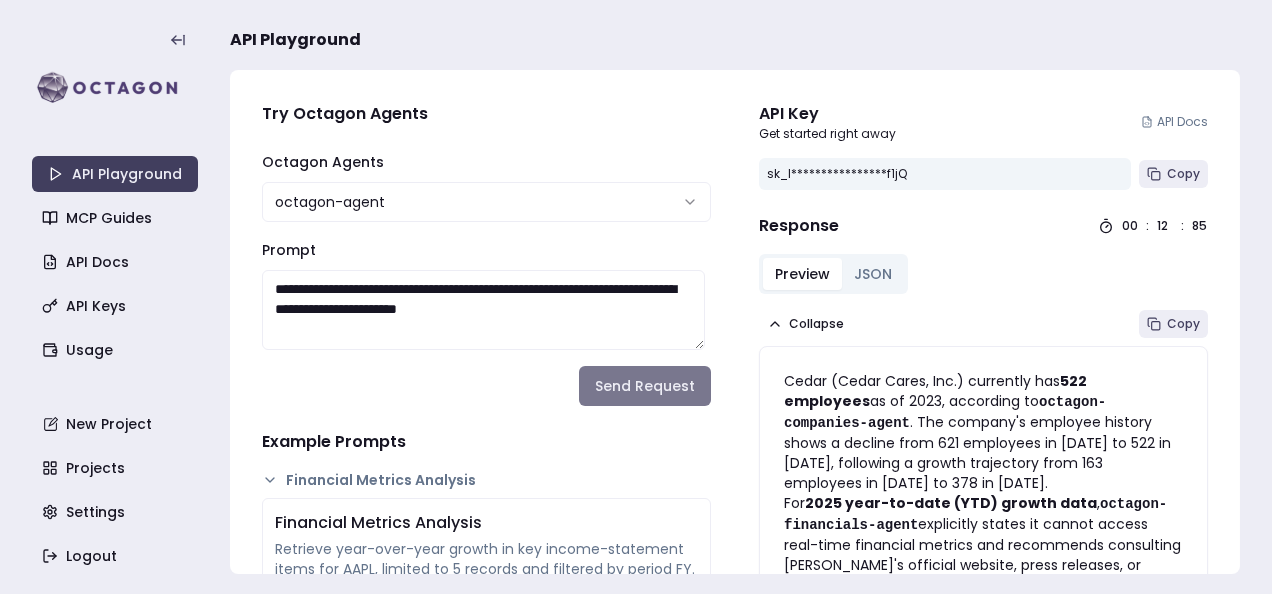 type on "**********" 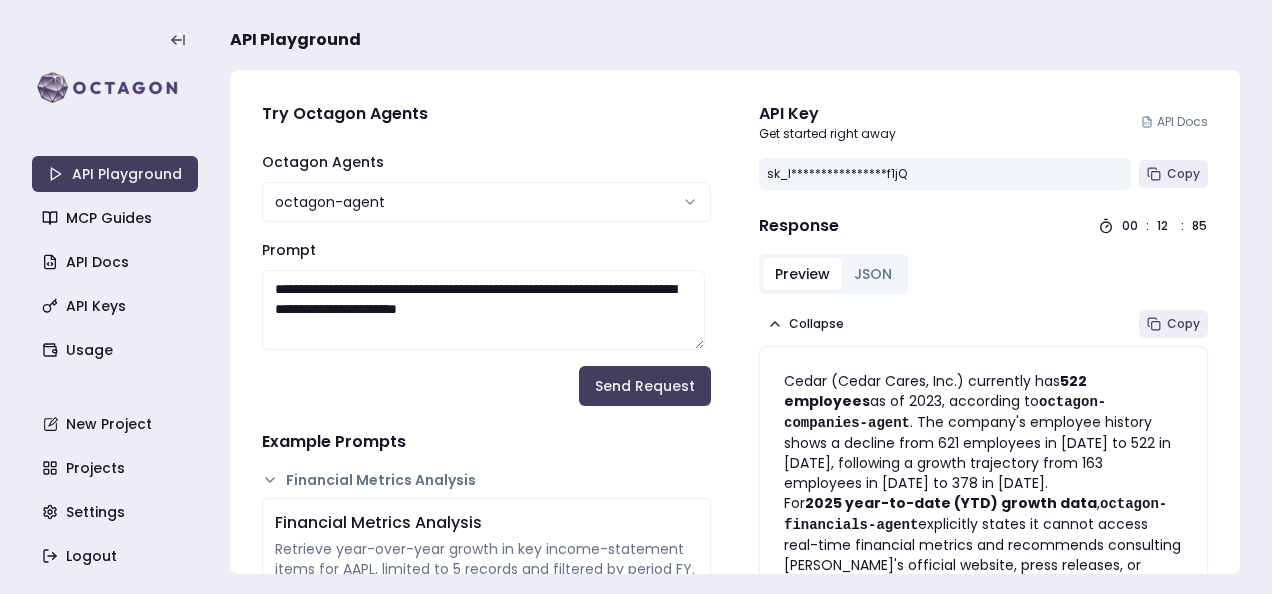 click on "Send Request" at bounding box center (645, 386) 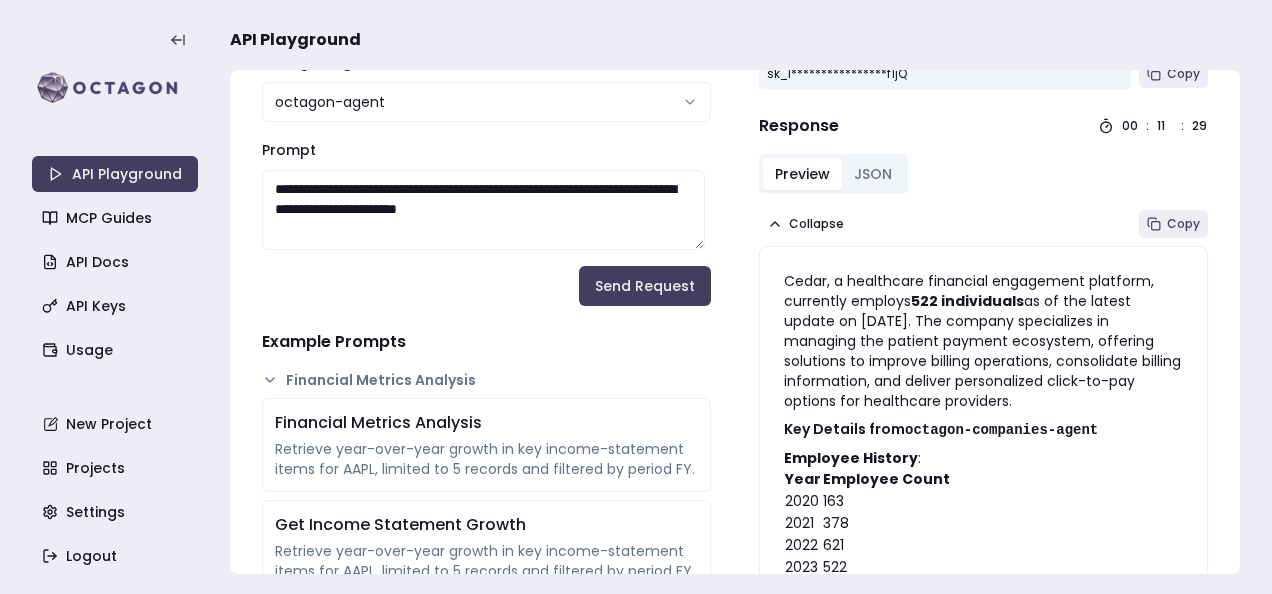 scroll, scrollTop: 0, scrollLeft: 0, axis: both 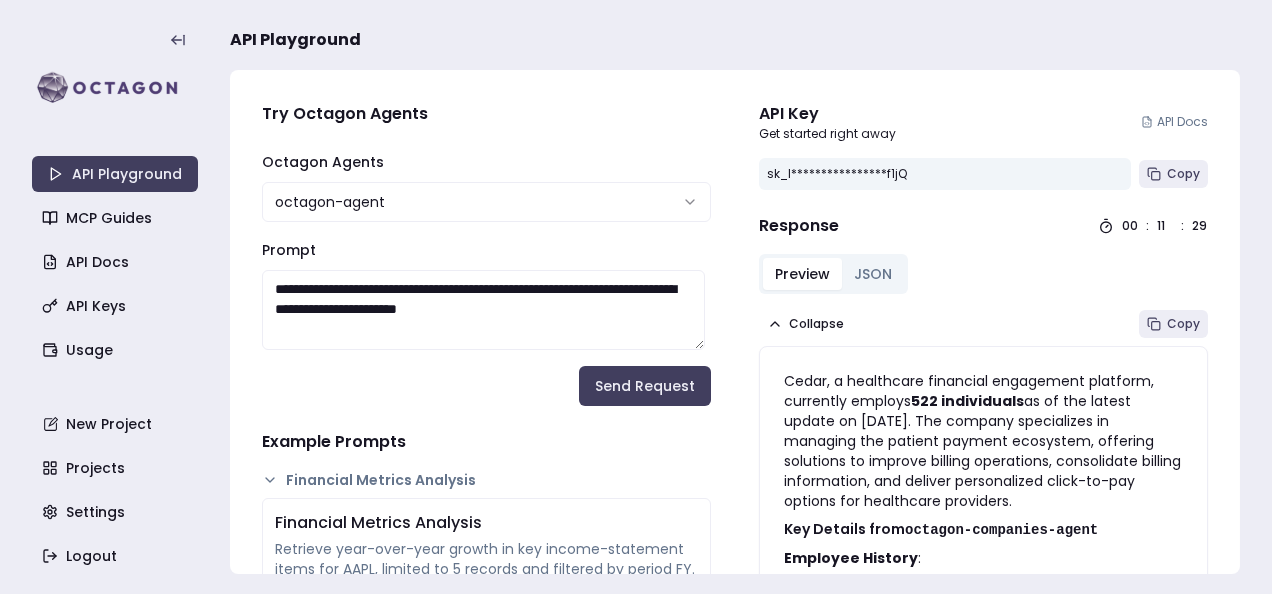 click on "JSON" at bounding box center [873, 274] 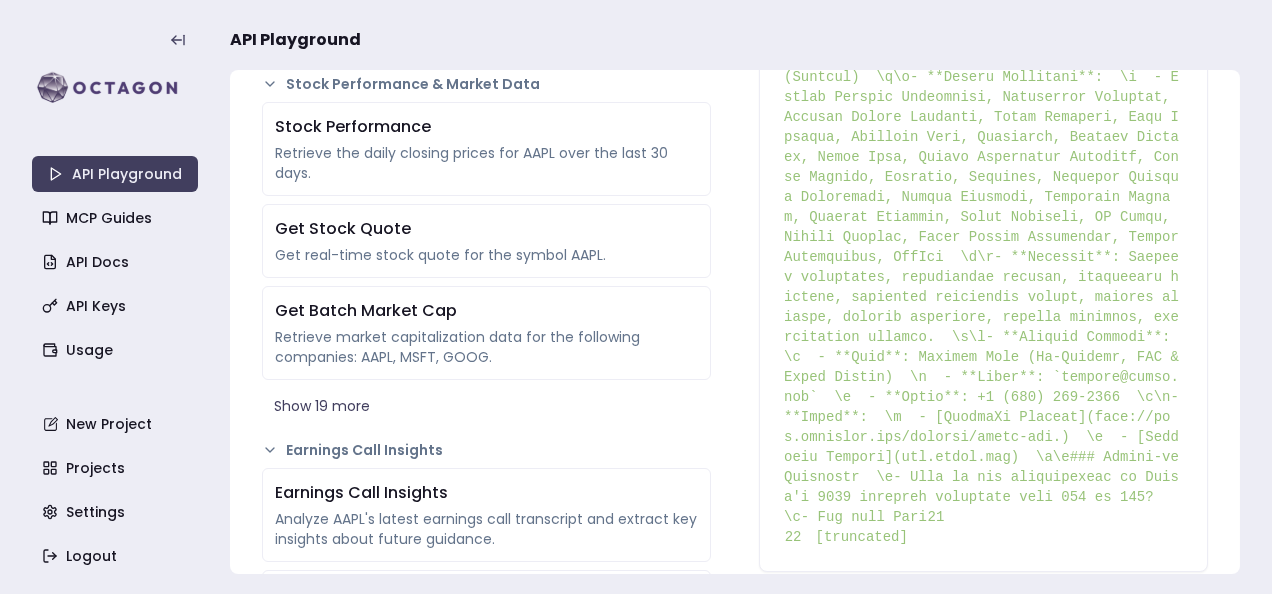 scroll, scrollTop: 1200, scrollLeft: 0, axis: vertical 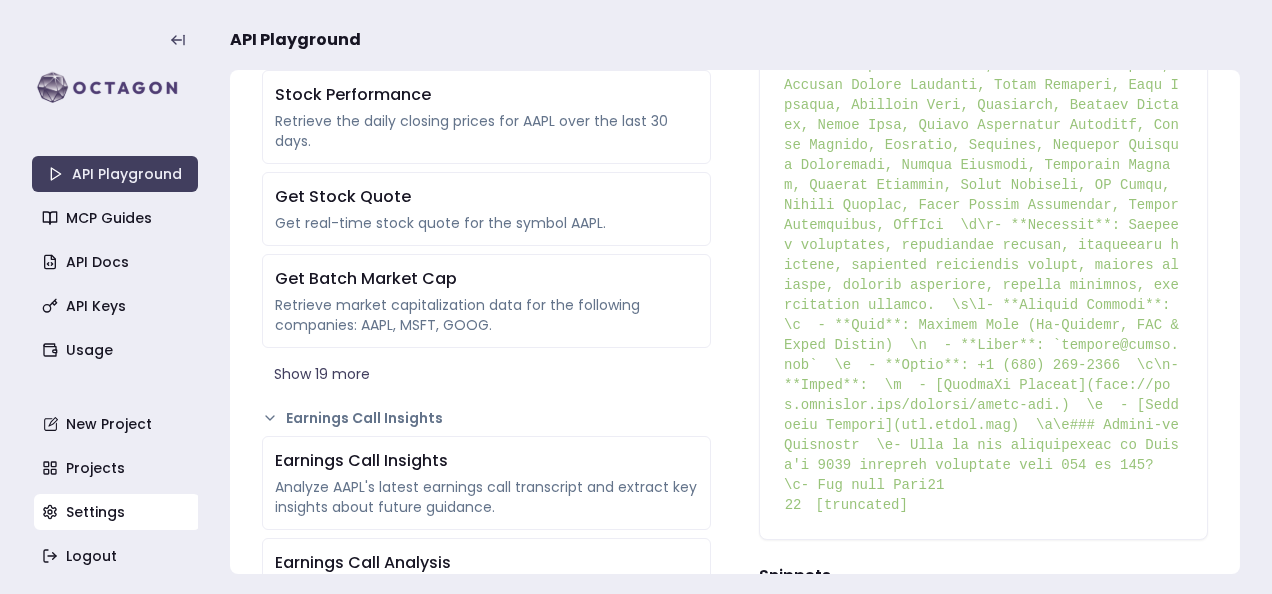 click on "Settings" at bounding box center (117, 512) 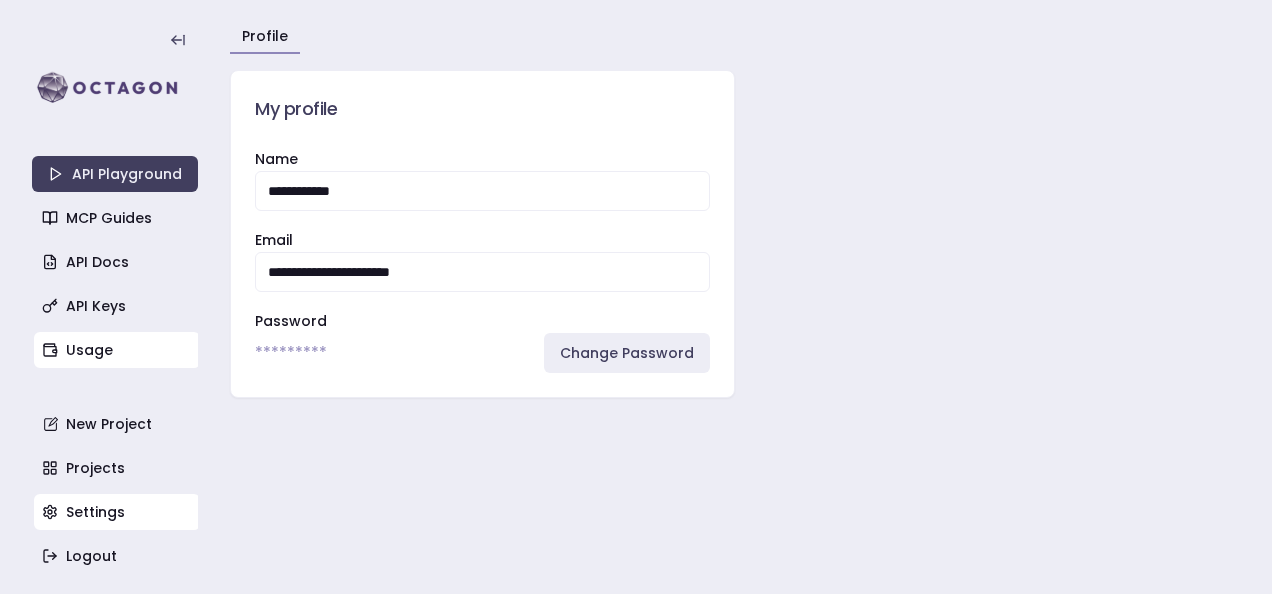 click on "Usage" at bounding box center (117, 350) 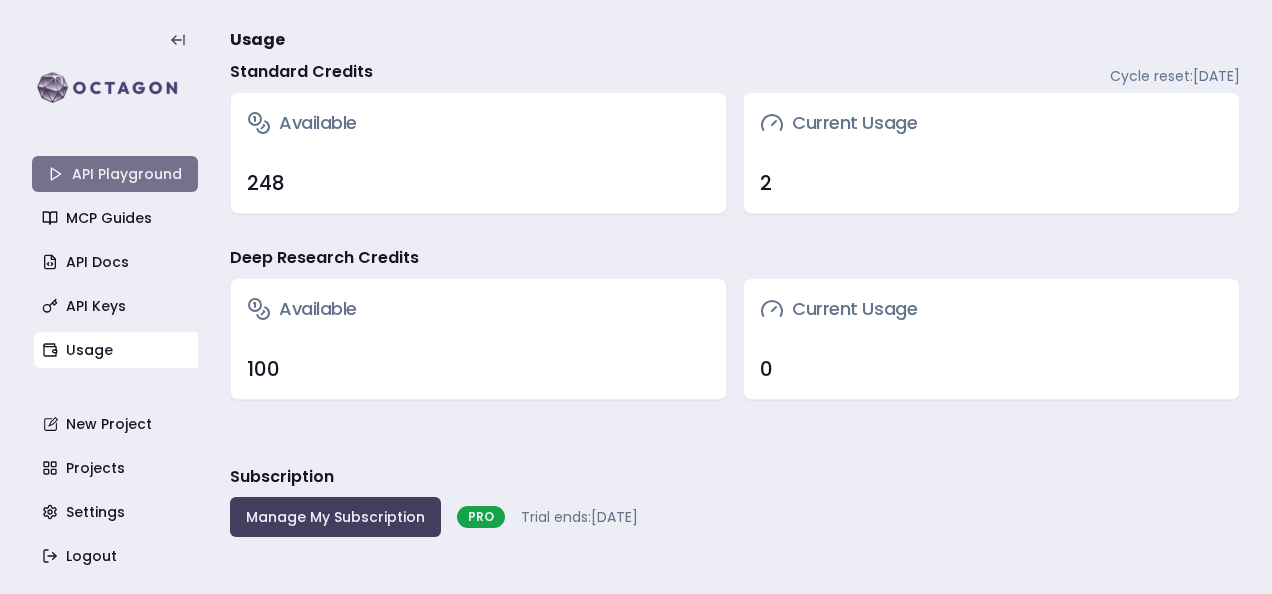 click on "API Playground" at bounding box center [115, 174] 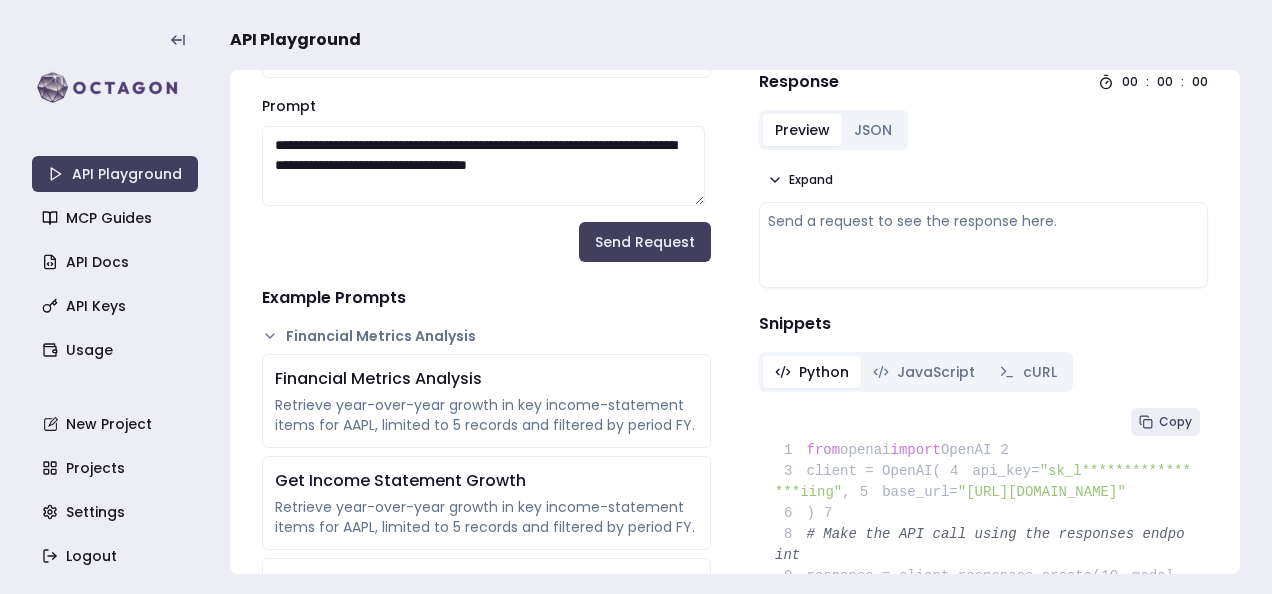 scroll, scrollTop: 100, scrollLeft: 0, axis: vertical 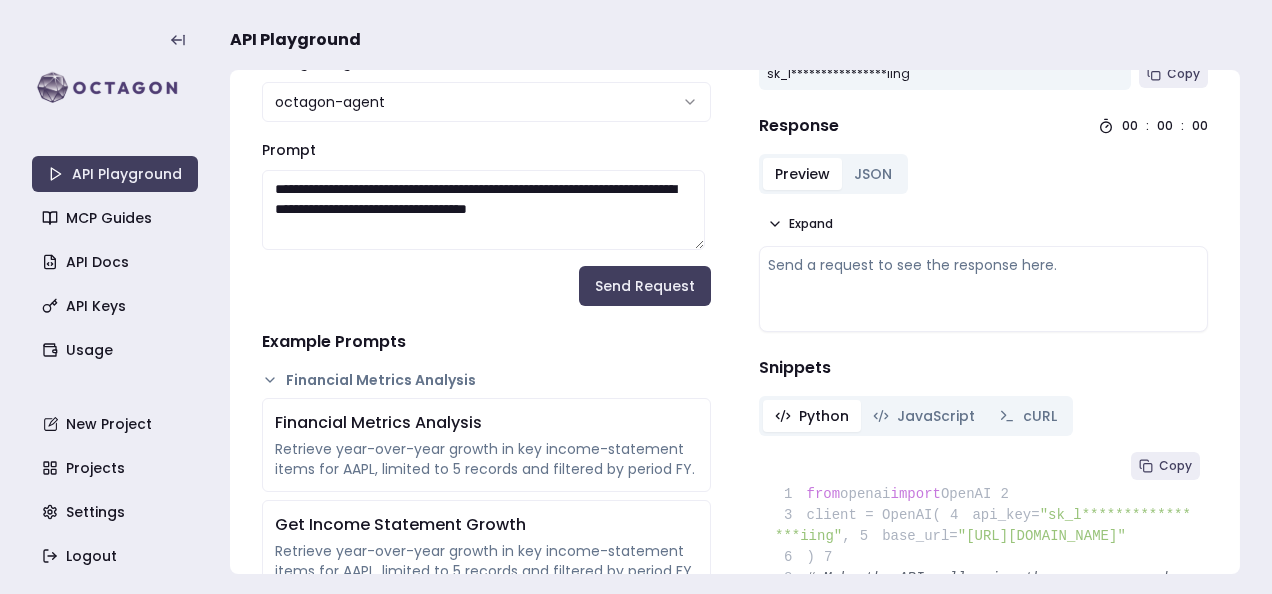 drag, startPoint x: 268, startPoint y: 185, endPoint x: 718, endPoint y: 214, distance: 450.93347 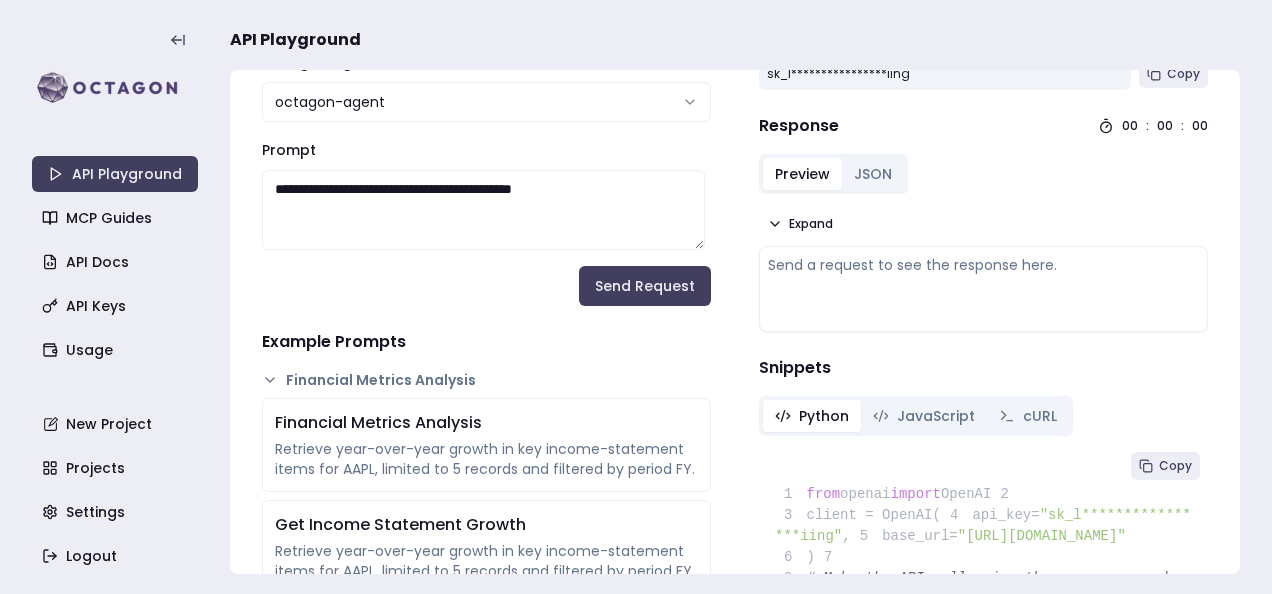 paste on "**********" 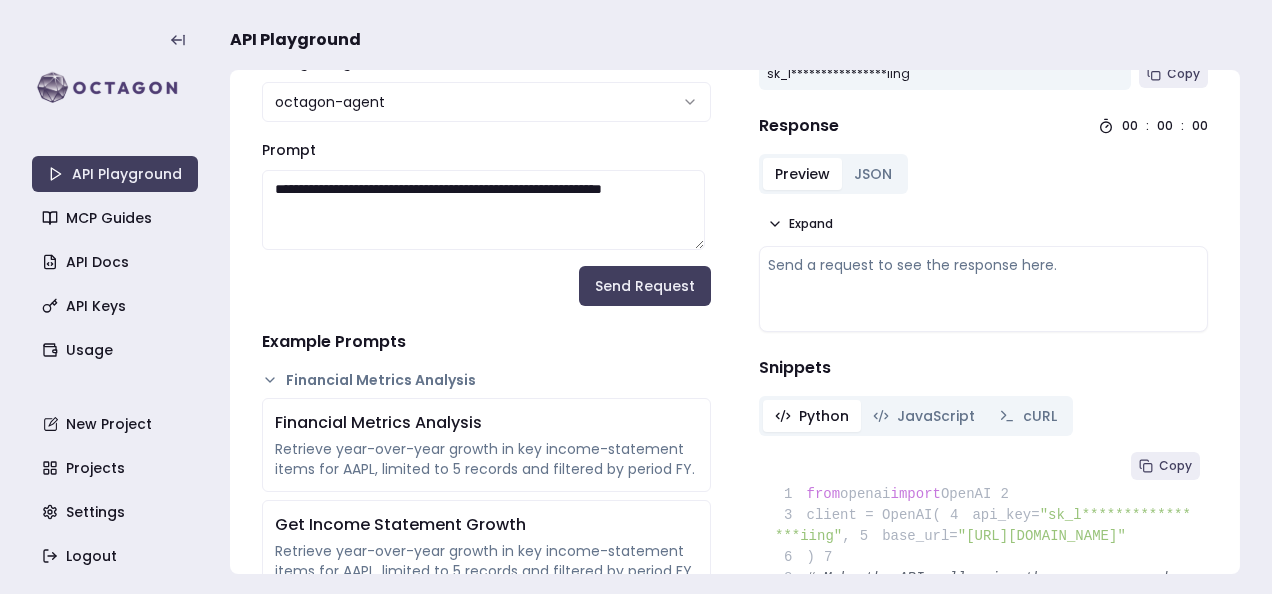 paste on "**********" 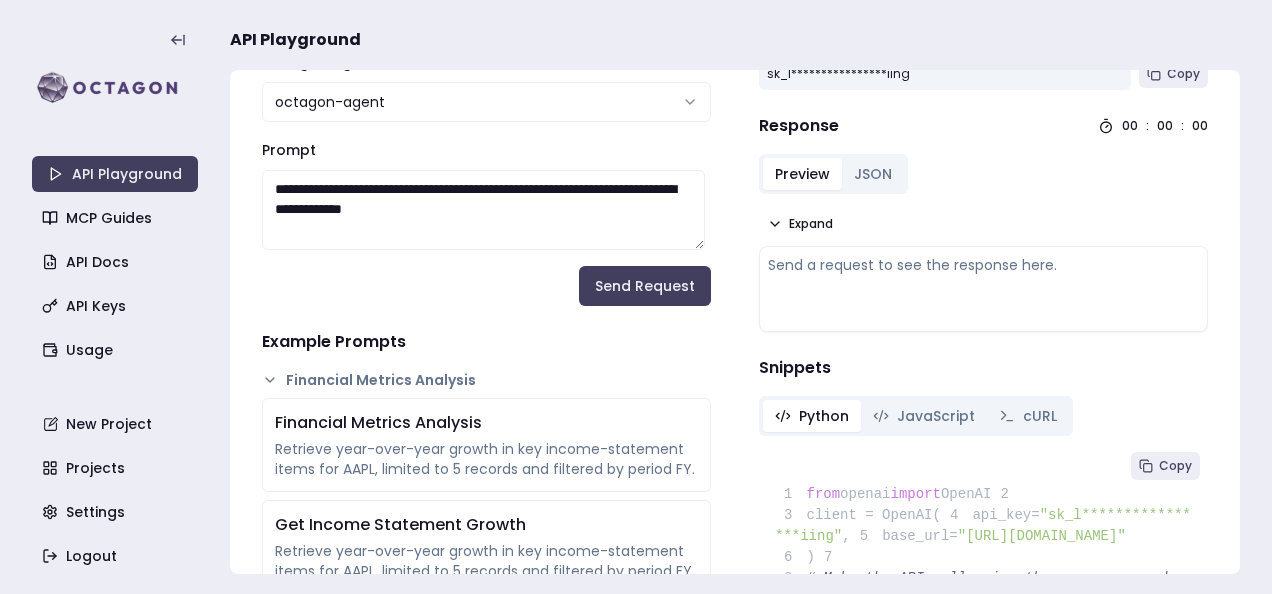 drag, startPoint x: 342, startPoint y: 186, endPoint x: 253, endPoint y: 191, distance: 89.140335 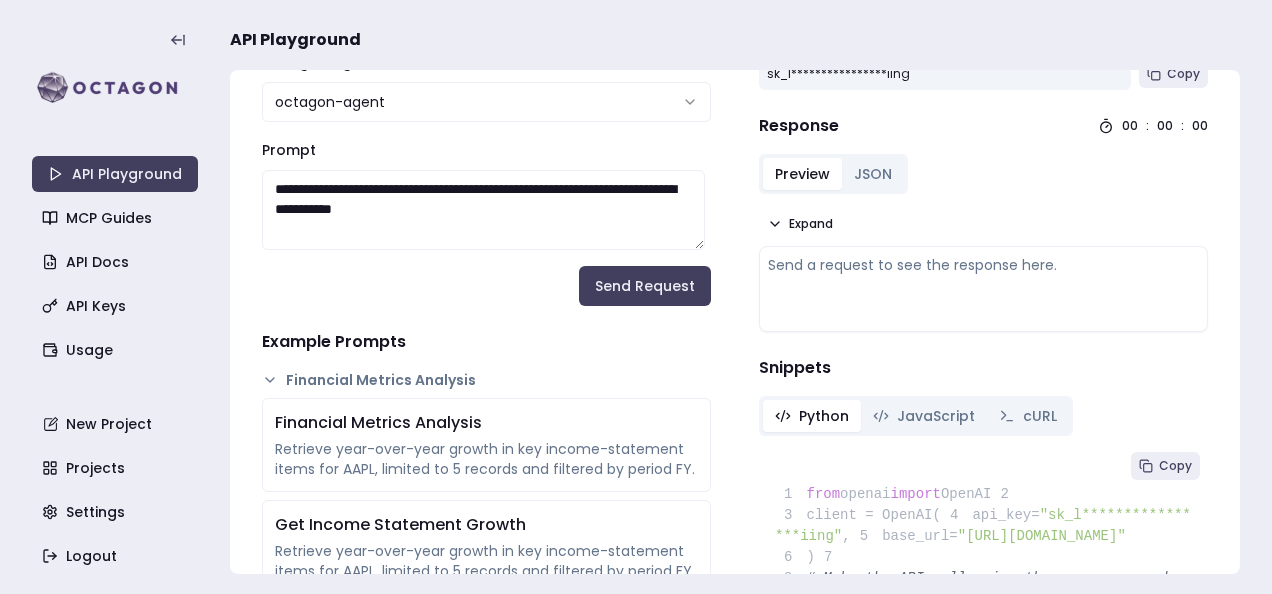 click on "**********" at bounding box center (483, 210) 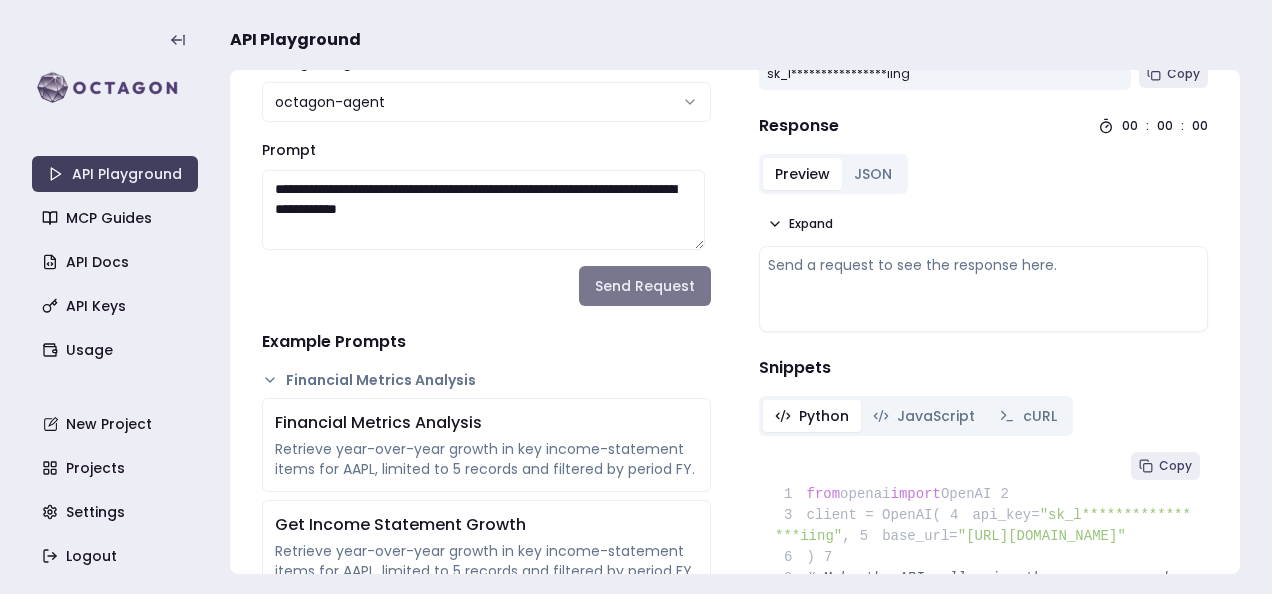 type on "**********" 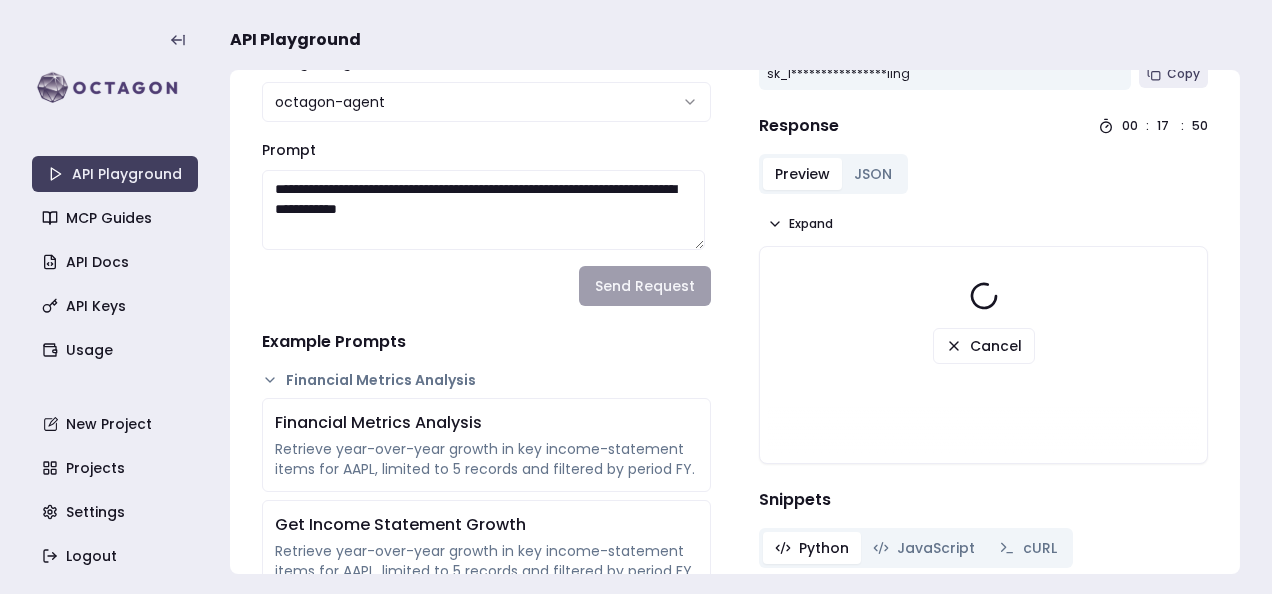 scroll, scrollTop: 48, scrollLeft: 0, axis: vertical 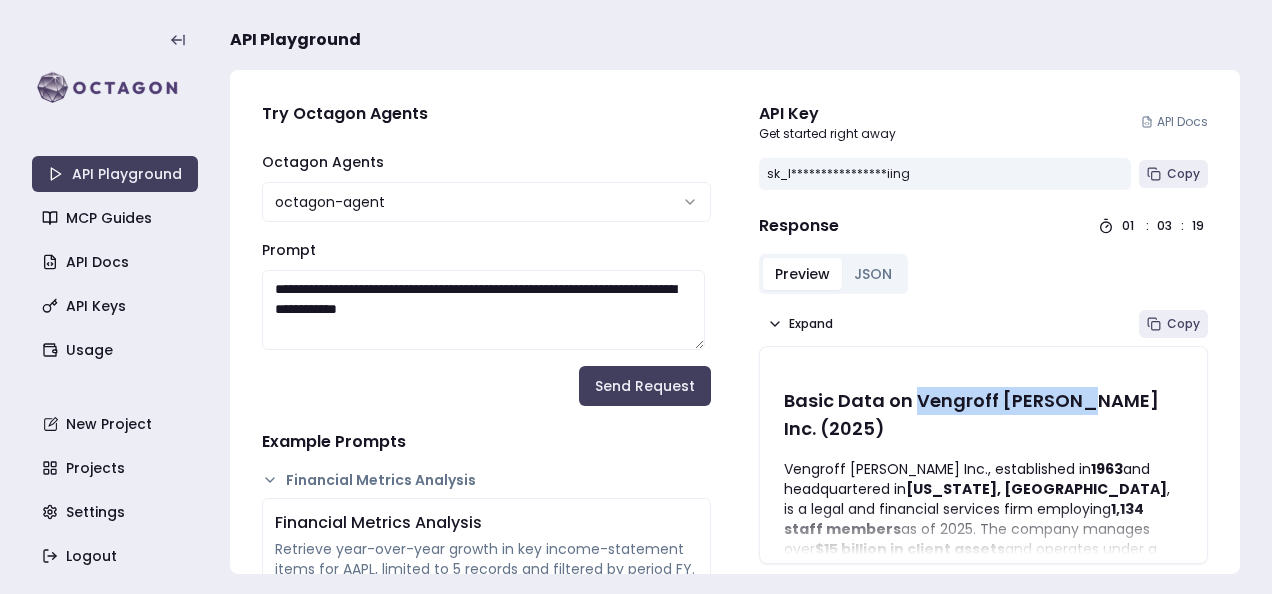 drag, startPoint x: 908, startPoint y: 400, endPoint x: 1065, endPoint y: 403, distance: 157.02866 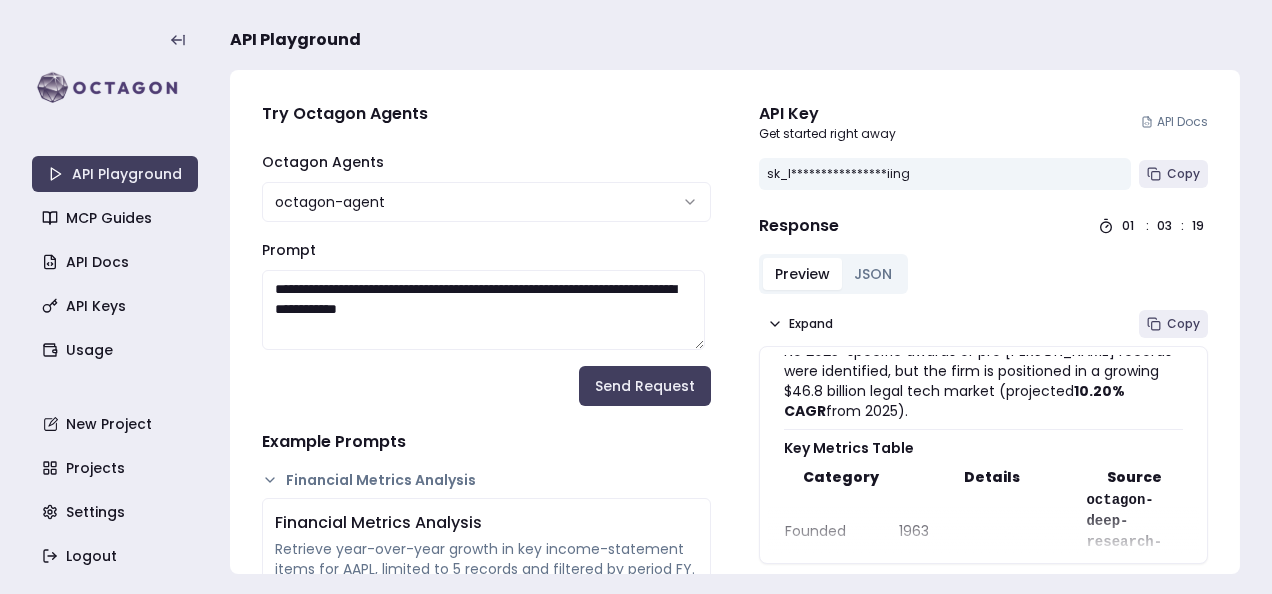 scroll, scrollTop: 700, scrollLeft: 0, axis: vertical 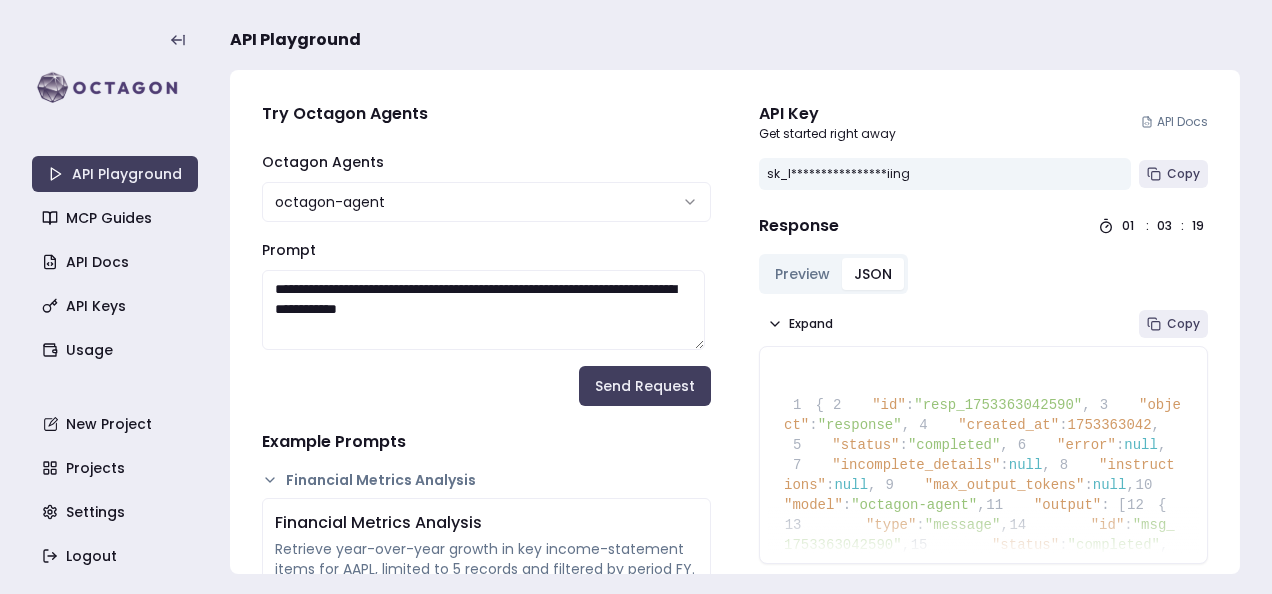 click on "JSON" at bounding box center (873, 274) 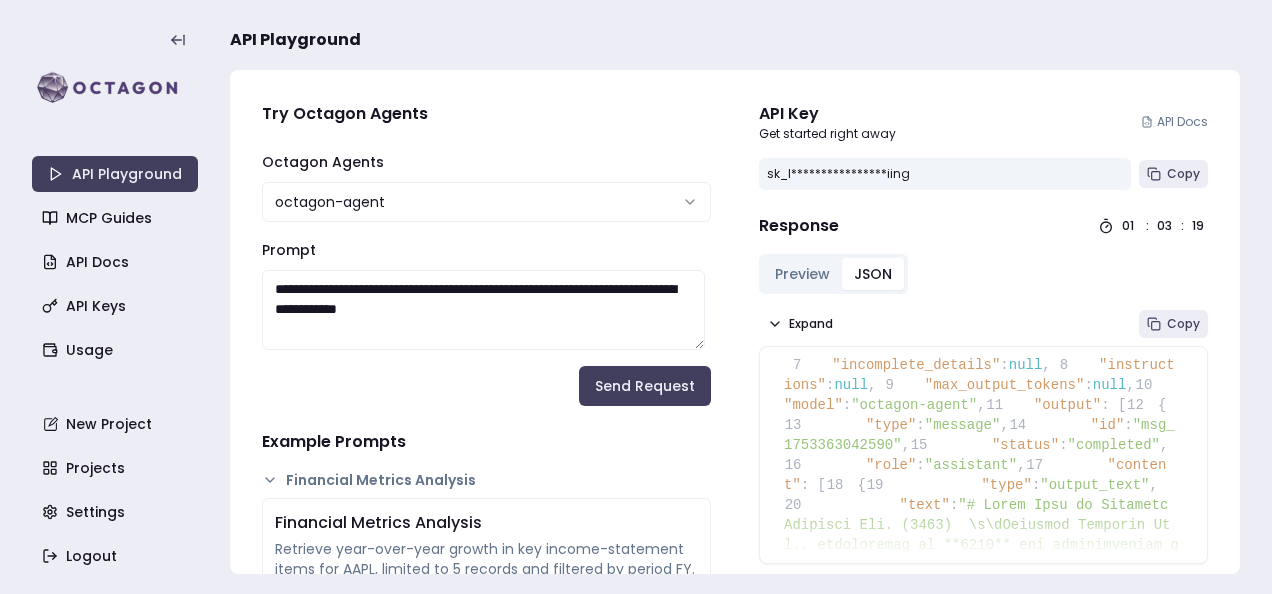 scroll, scrollTop: 200, scrollLeft: 0, axis: vertical 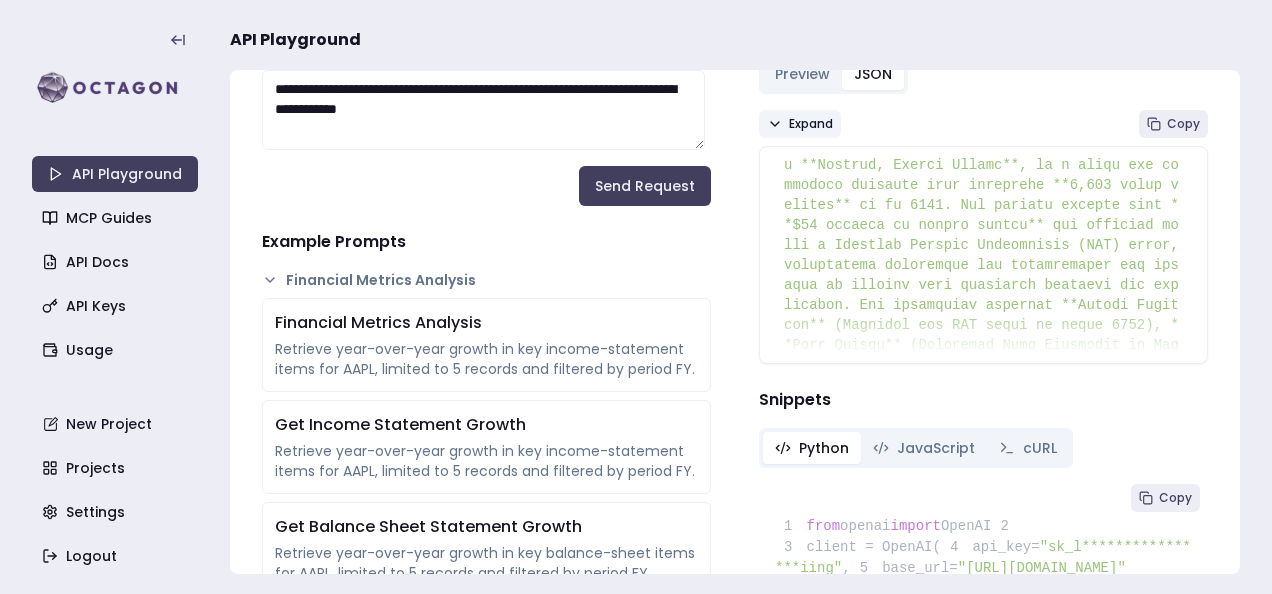 click on "Expand" at bounding box center (811, 124) 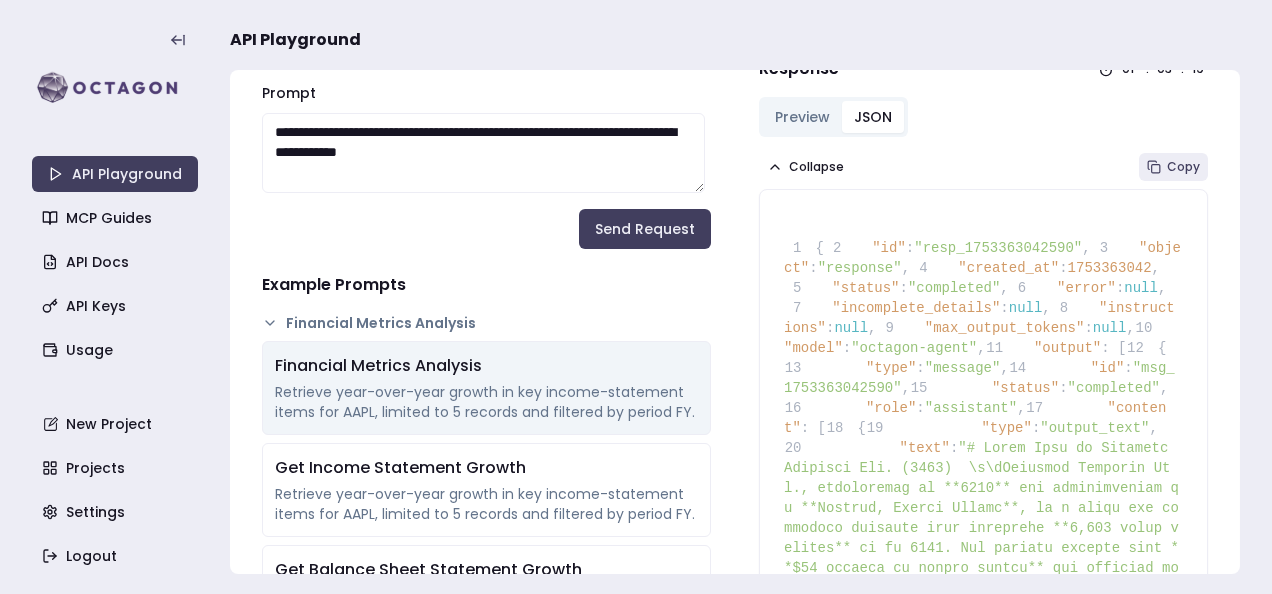scroll, scrollTop: 0, scrollLeft: 0, axis: both 